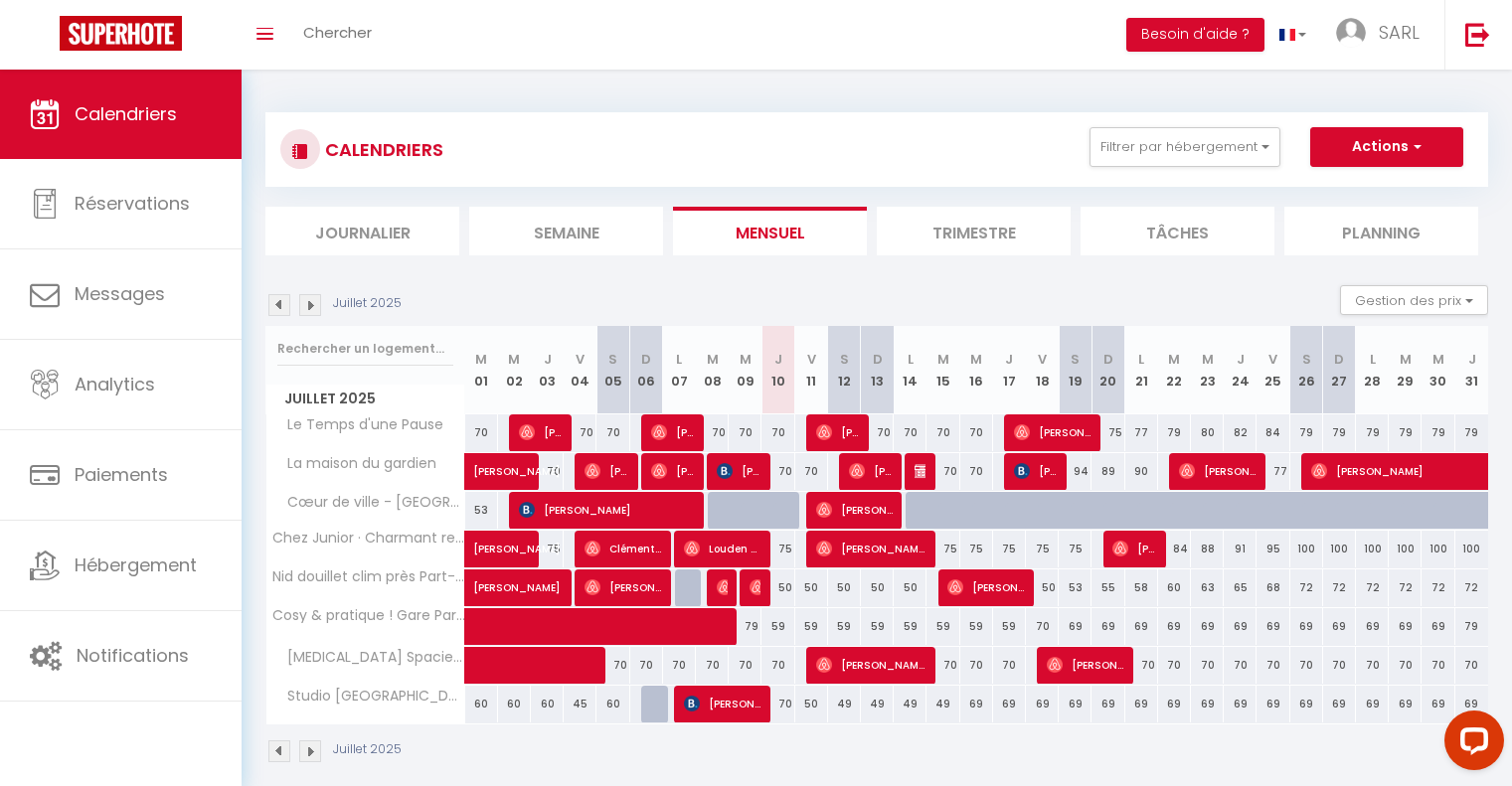 scroll, scrollTop: 0, scrollLeft: 0, axis: both 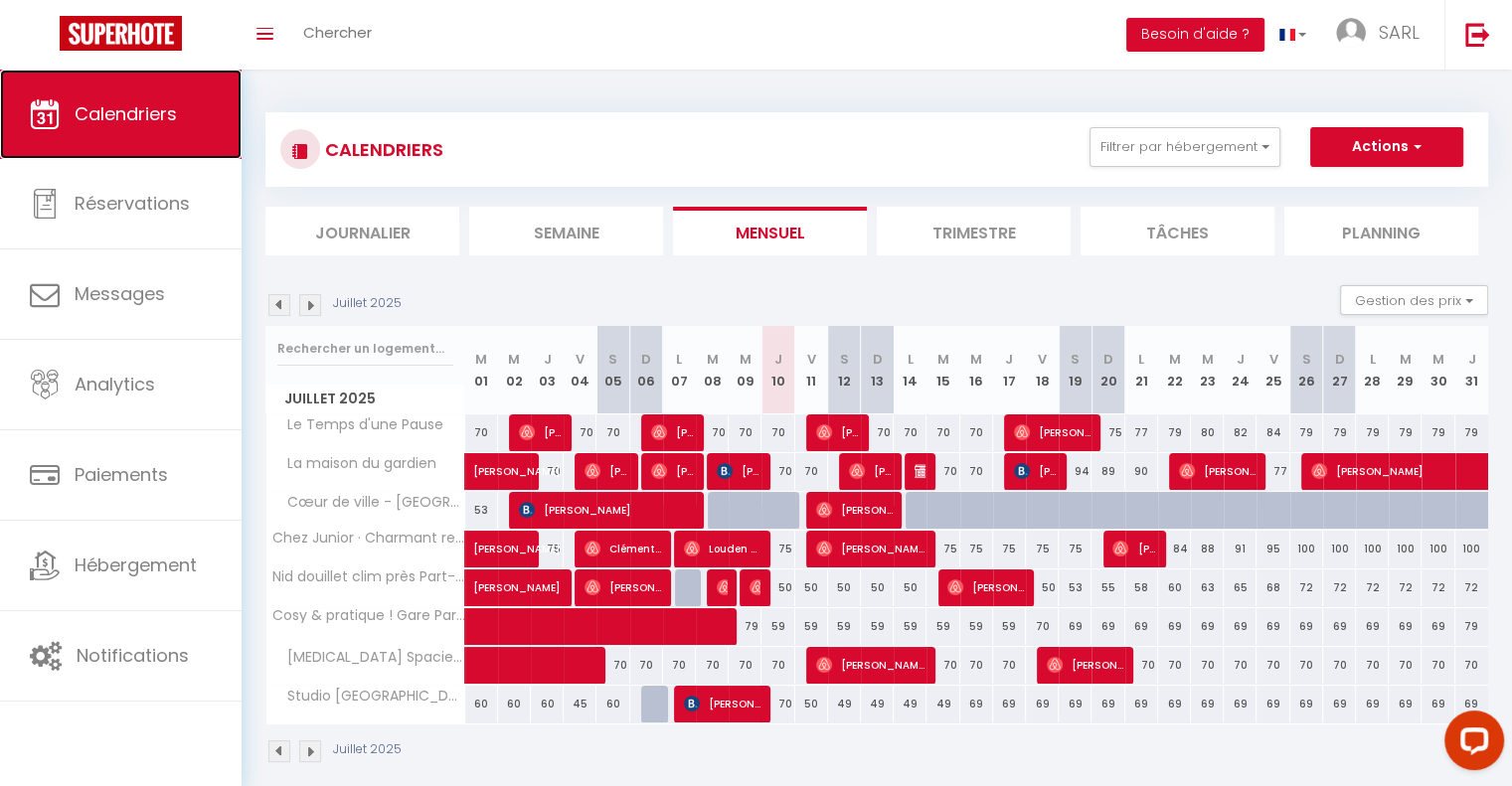 click on "Calendriers" at bounding box center [120, 114] 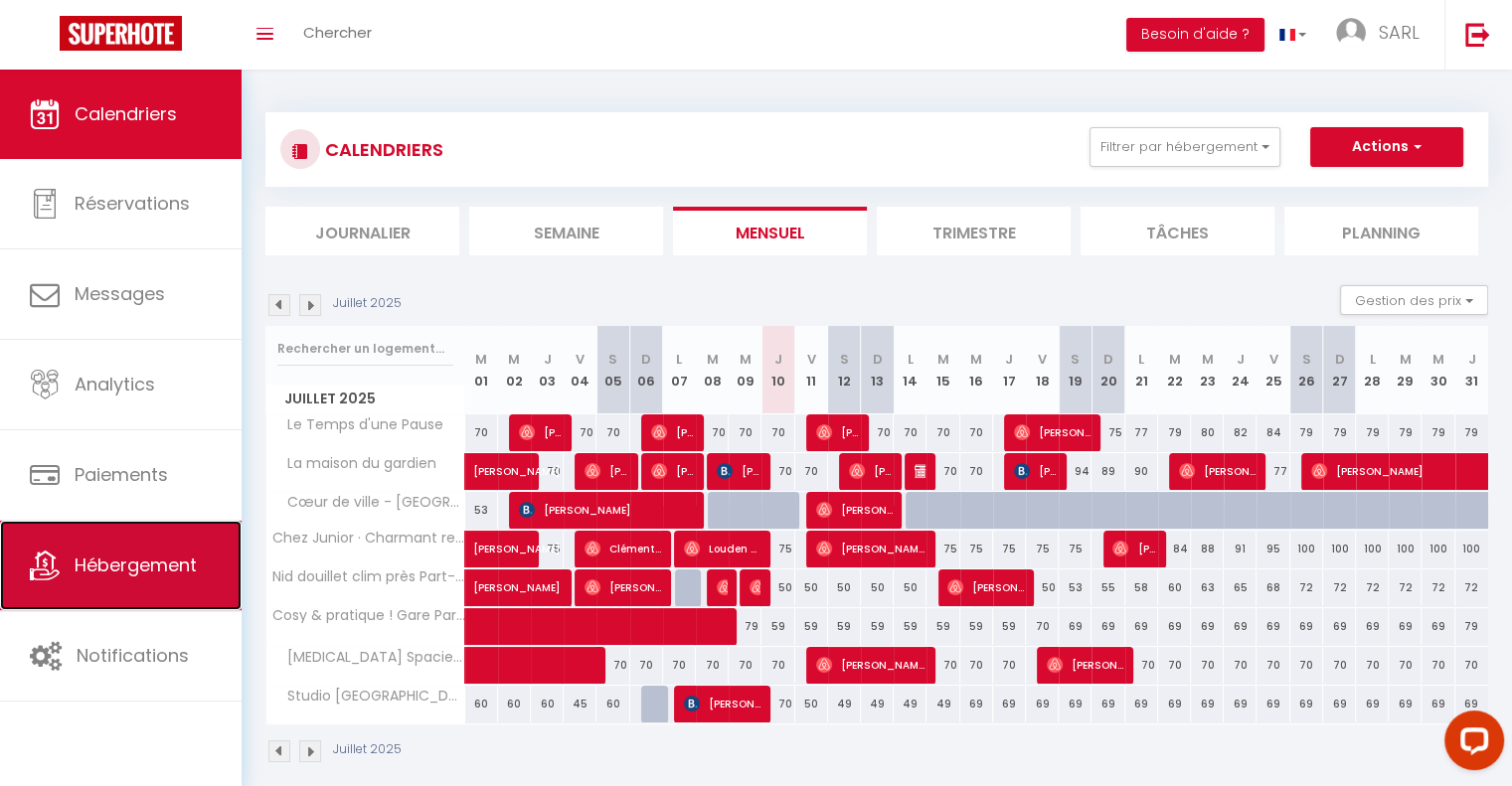 click on "Hébergement" at bounding box center (120, 565) 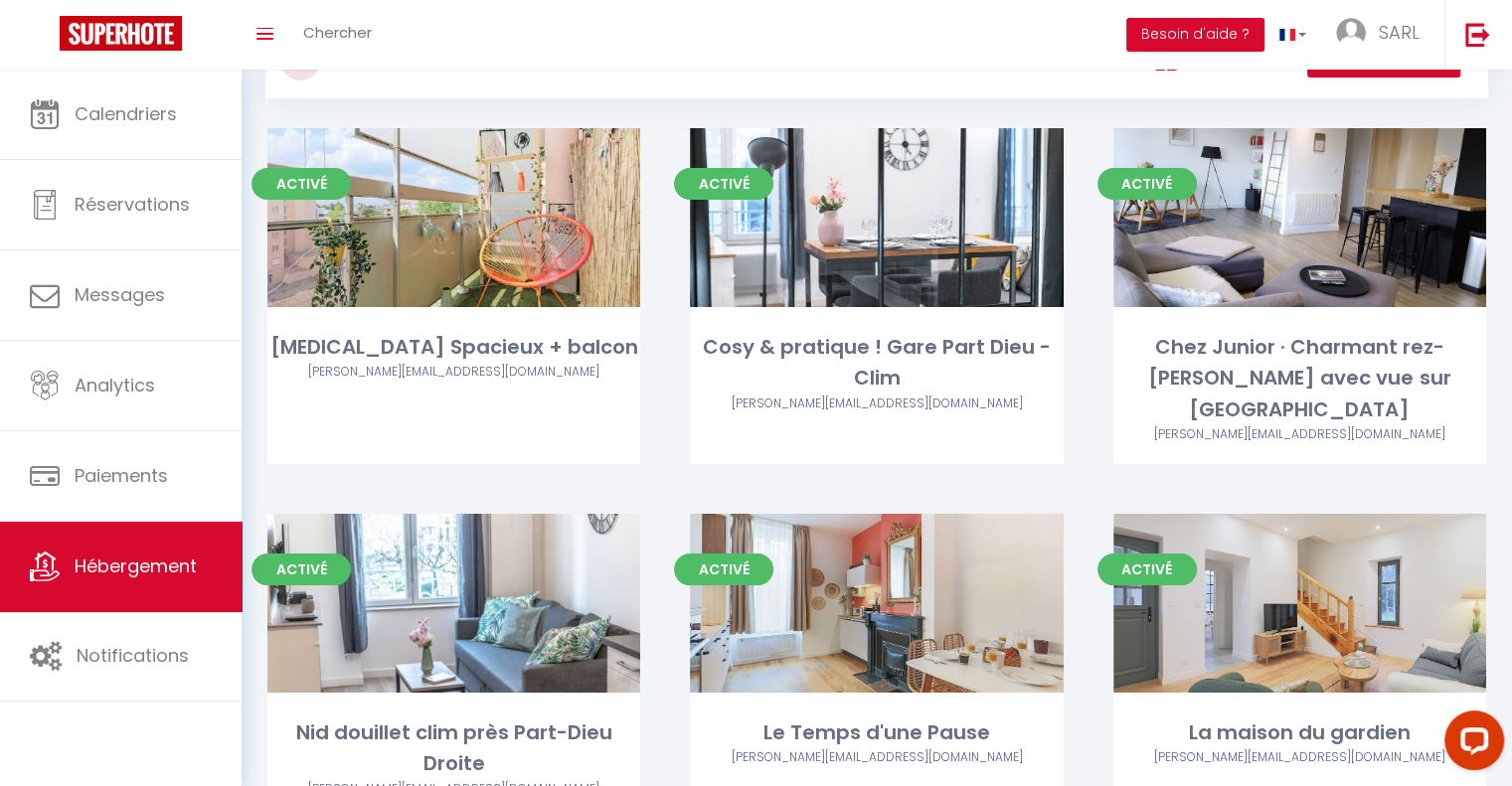 scroll, scrollTop: 0, scrollLeft: 0, axis: both 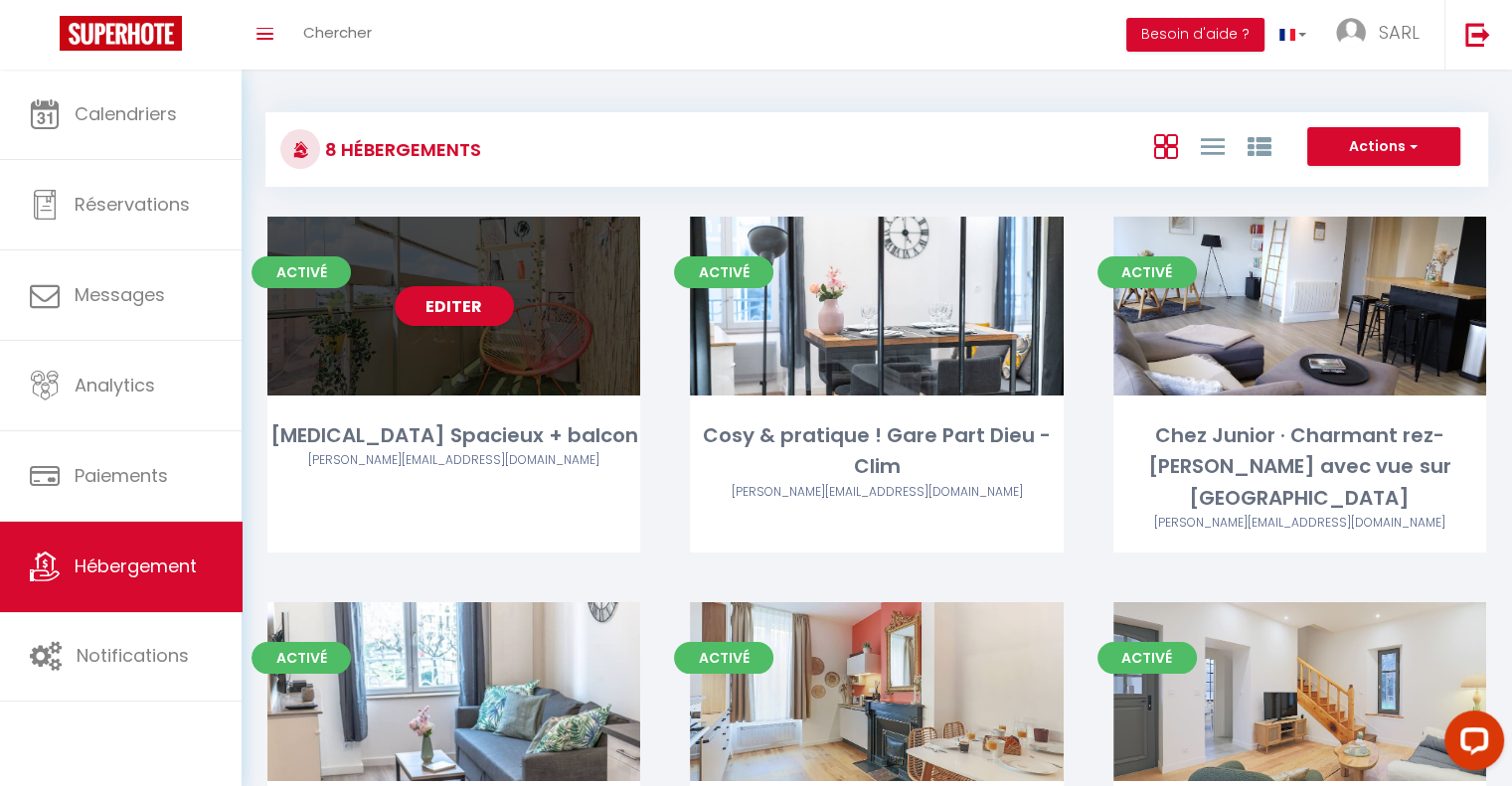 click on "Editer" at bounding box center (453, 306) 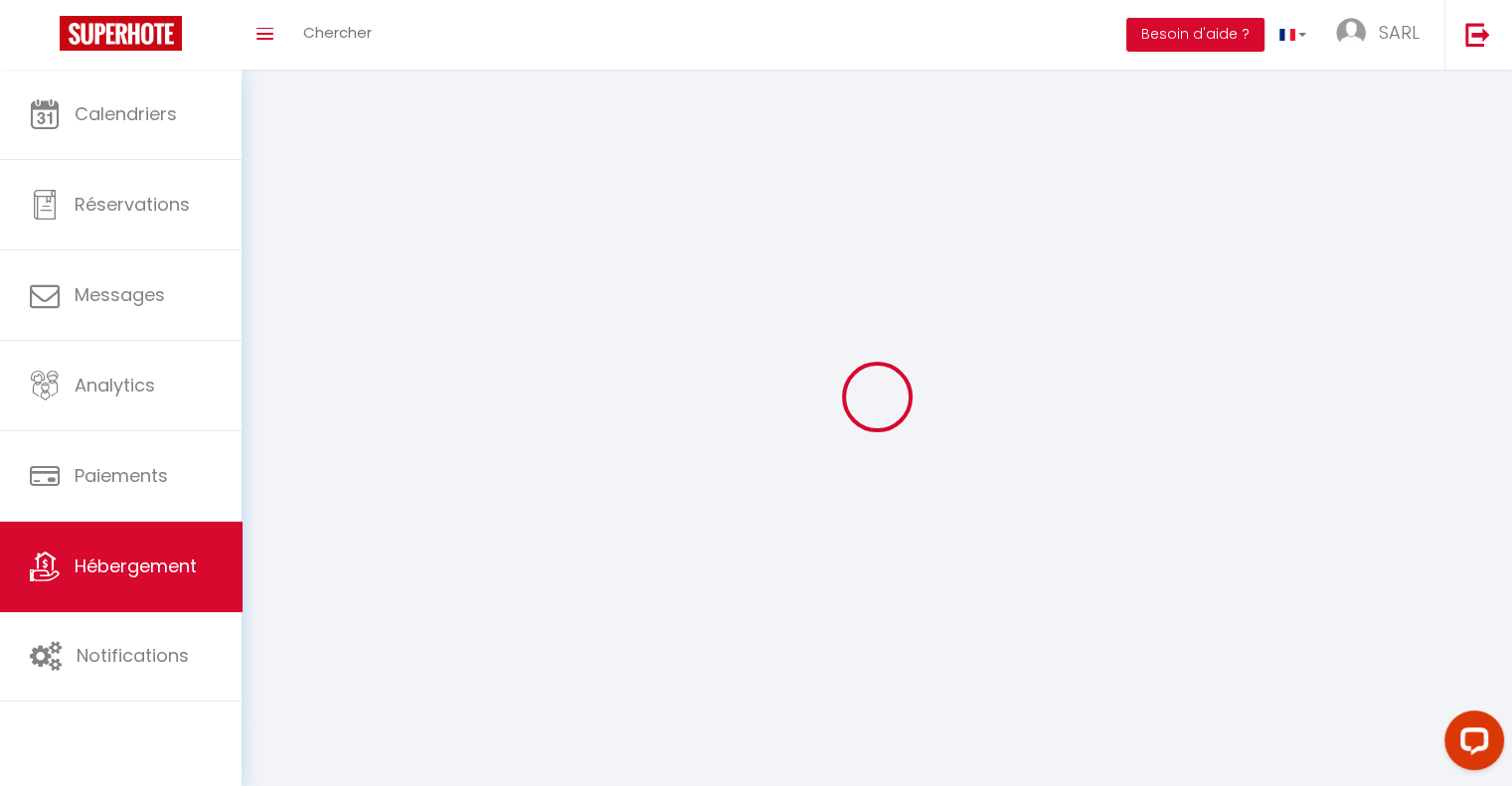 select 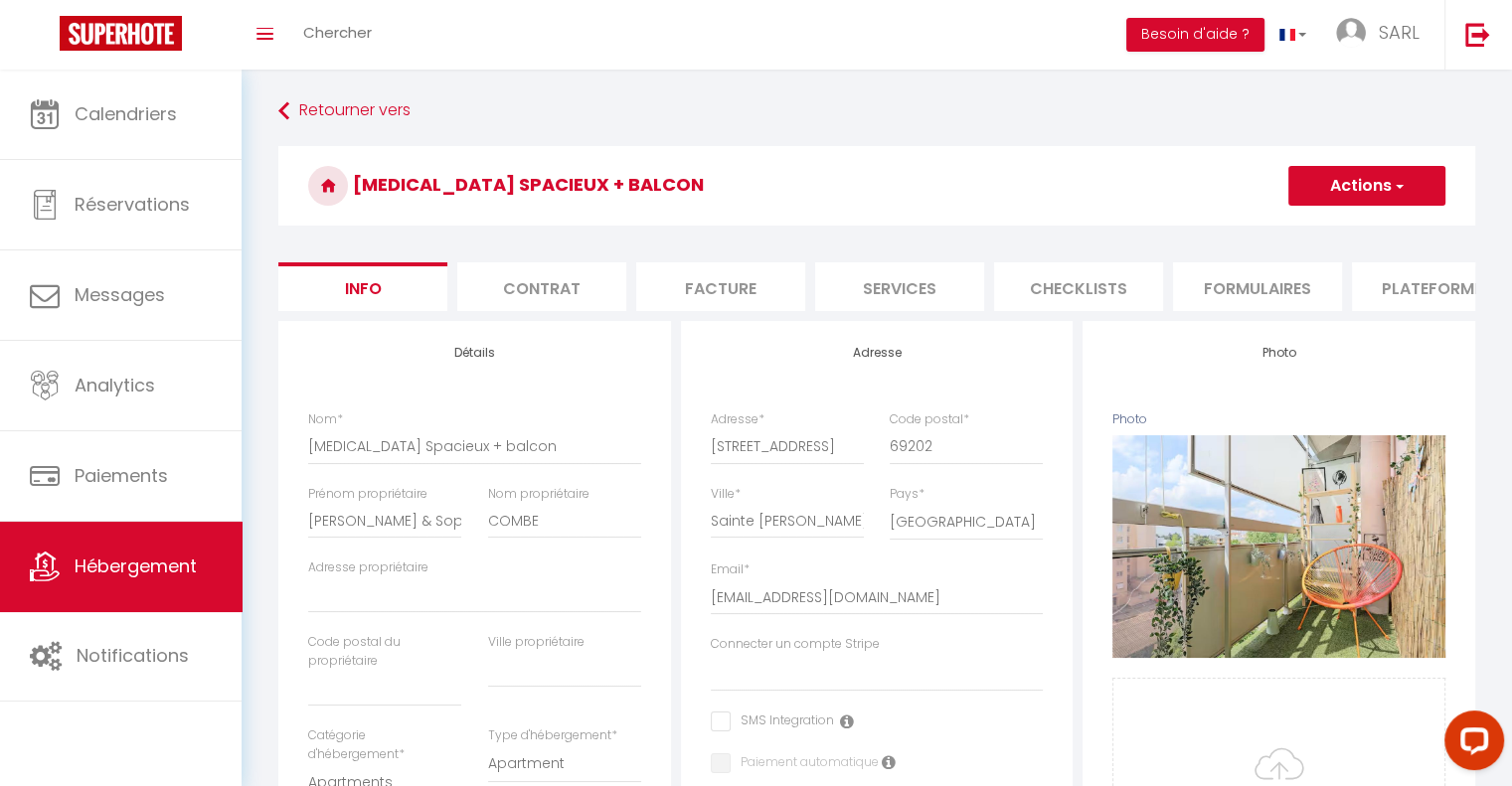 select 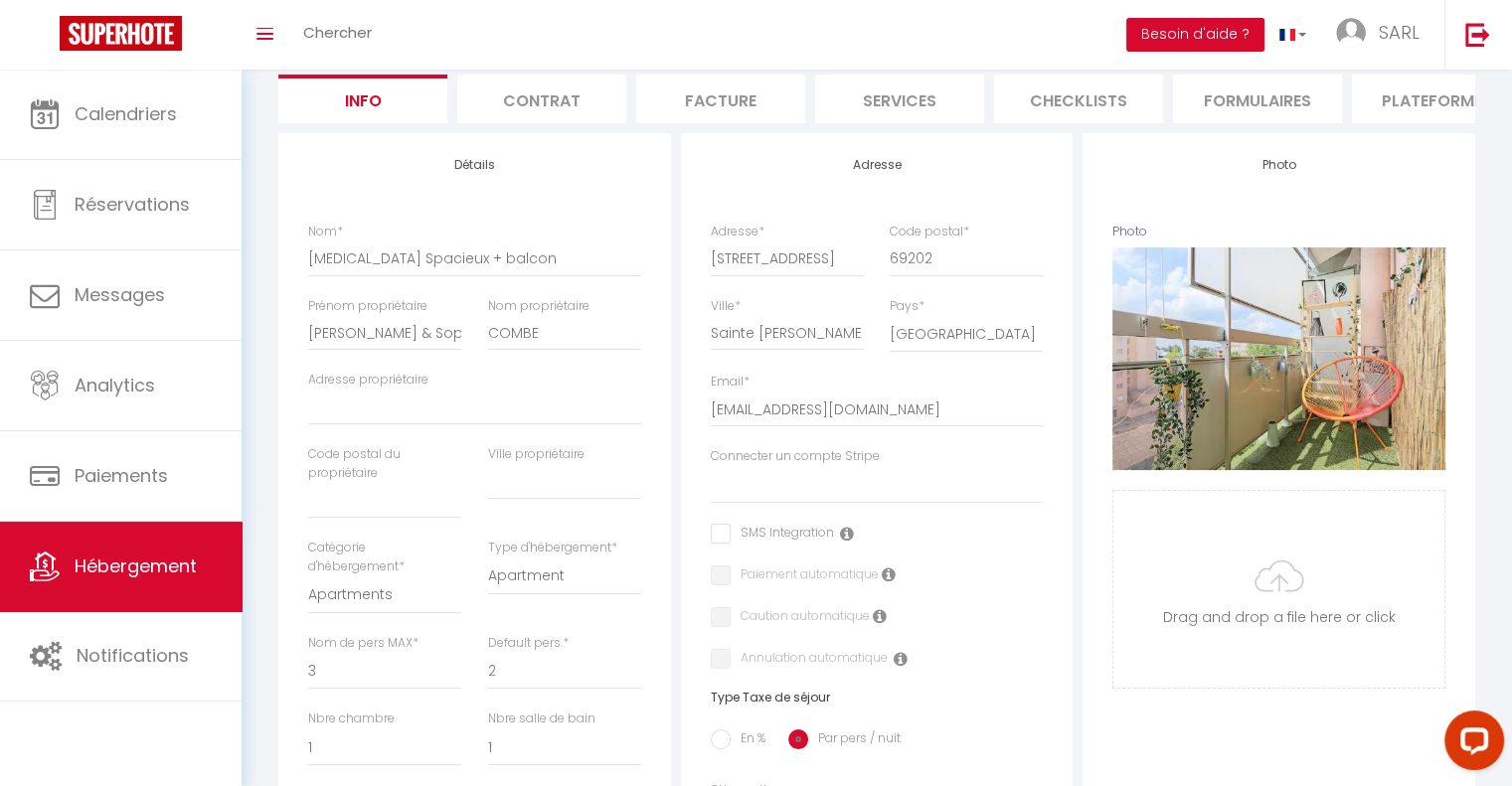 scroll, scrollTop: 99, scrollLeft: 0, axis: vertical 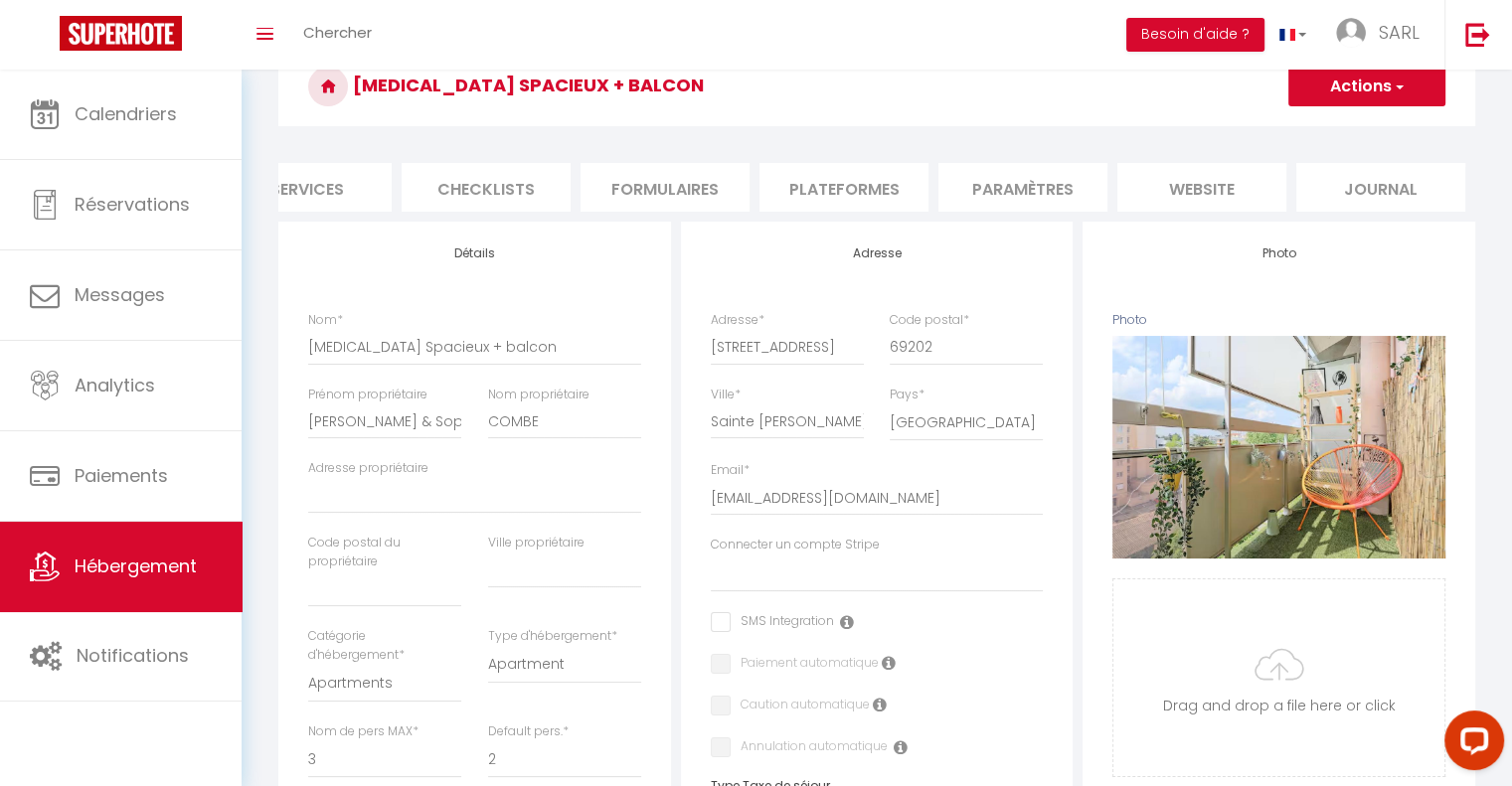 click on "Paramètres" at bounding box center [1023, 187] 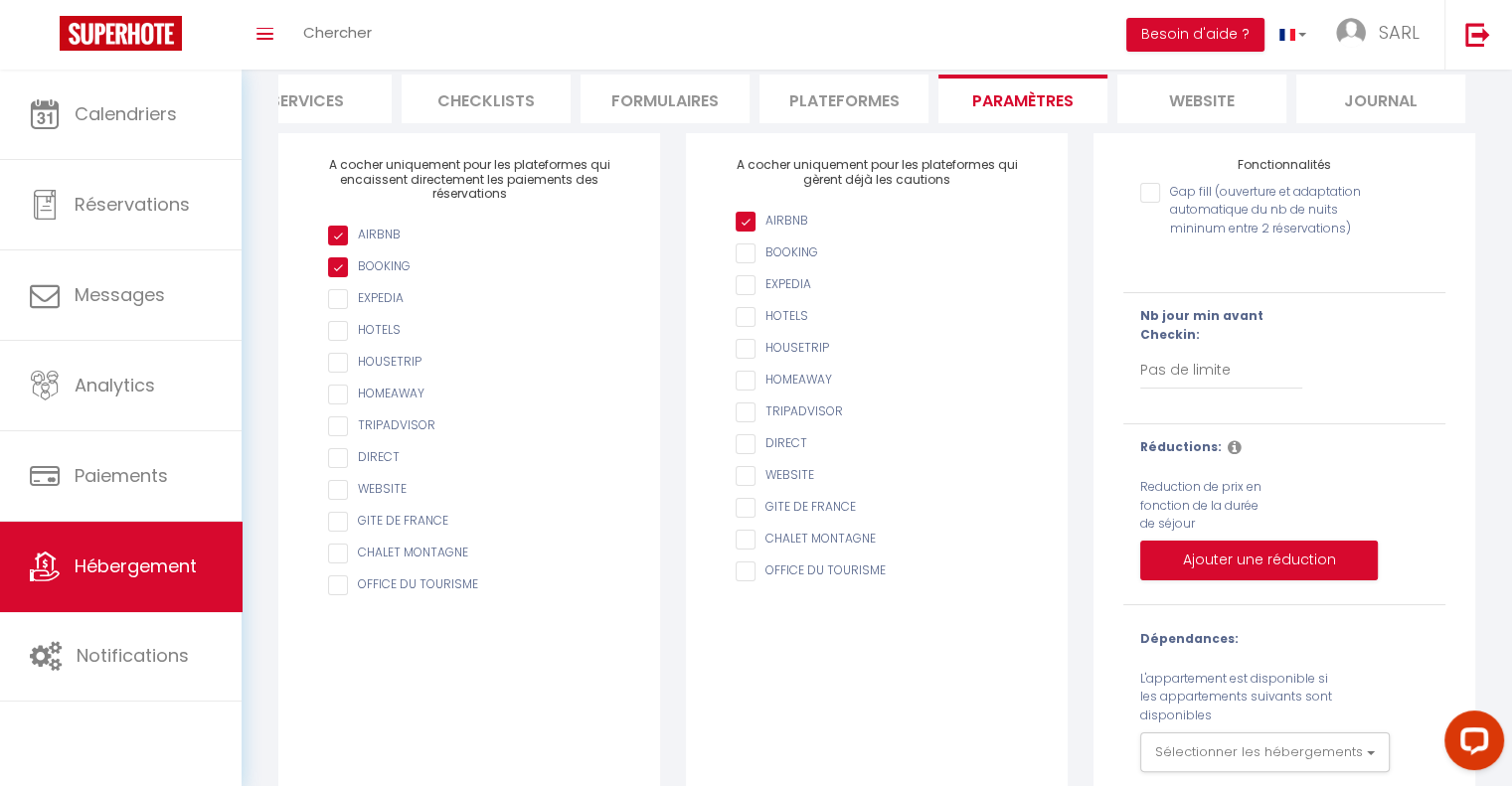 scroll, scrollTop: 58, scrollLeft: 0, axis: vertical 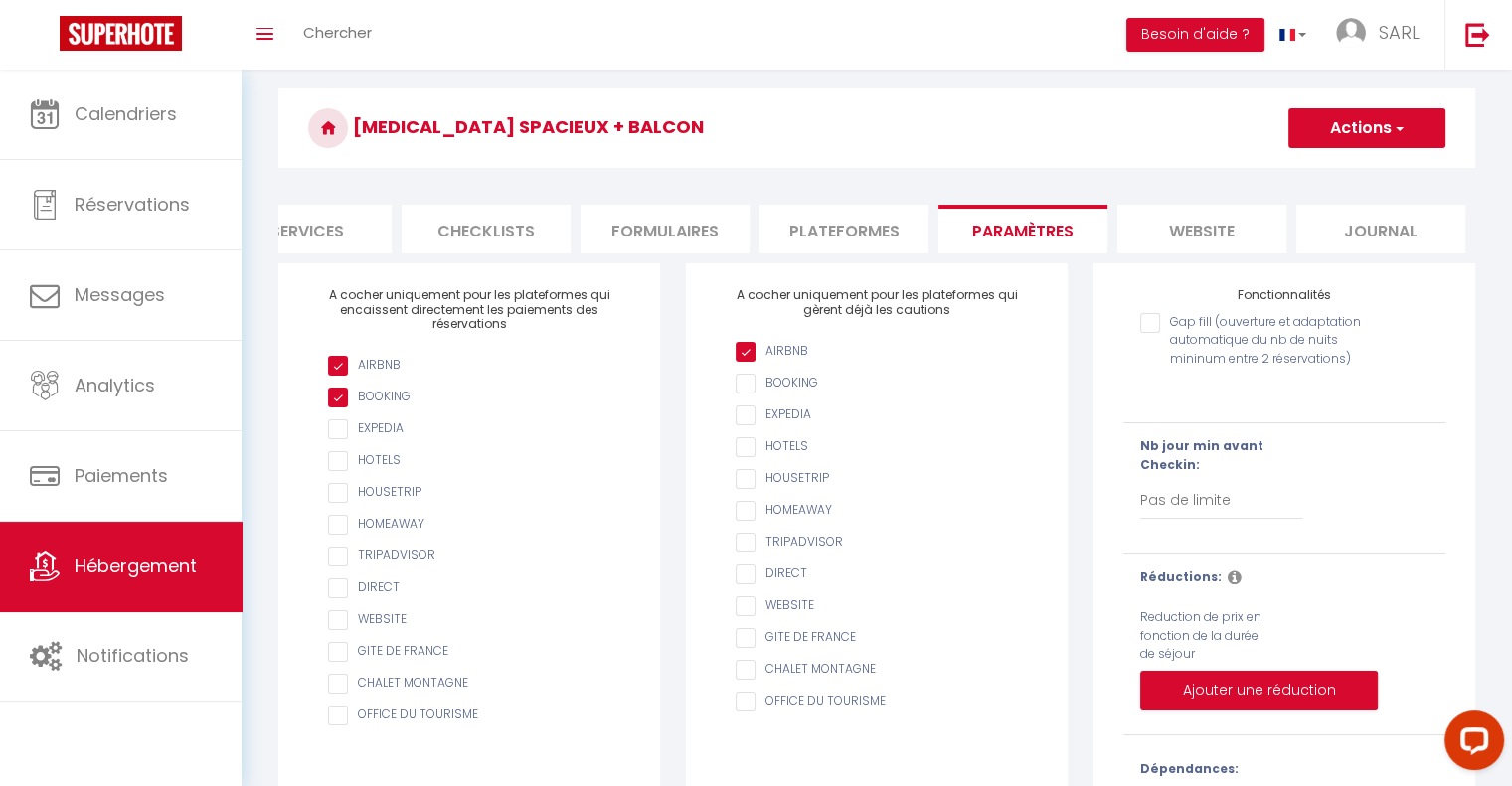 click on "Formulaires" at bounding box center [665, 229] 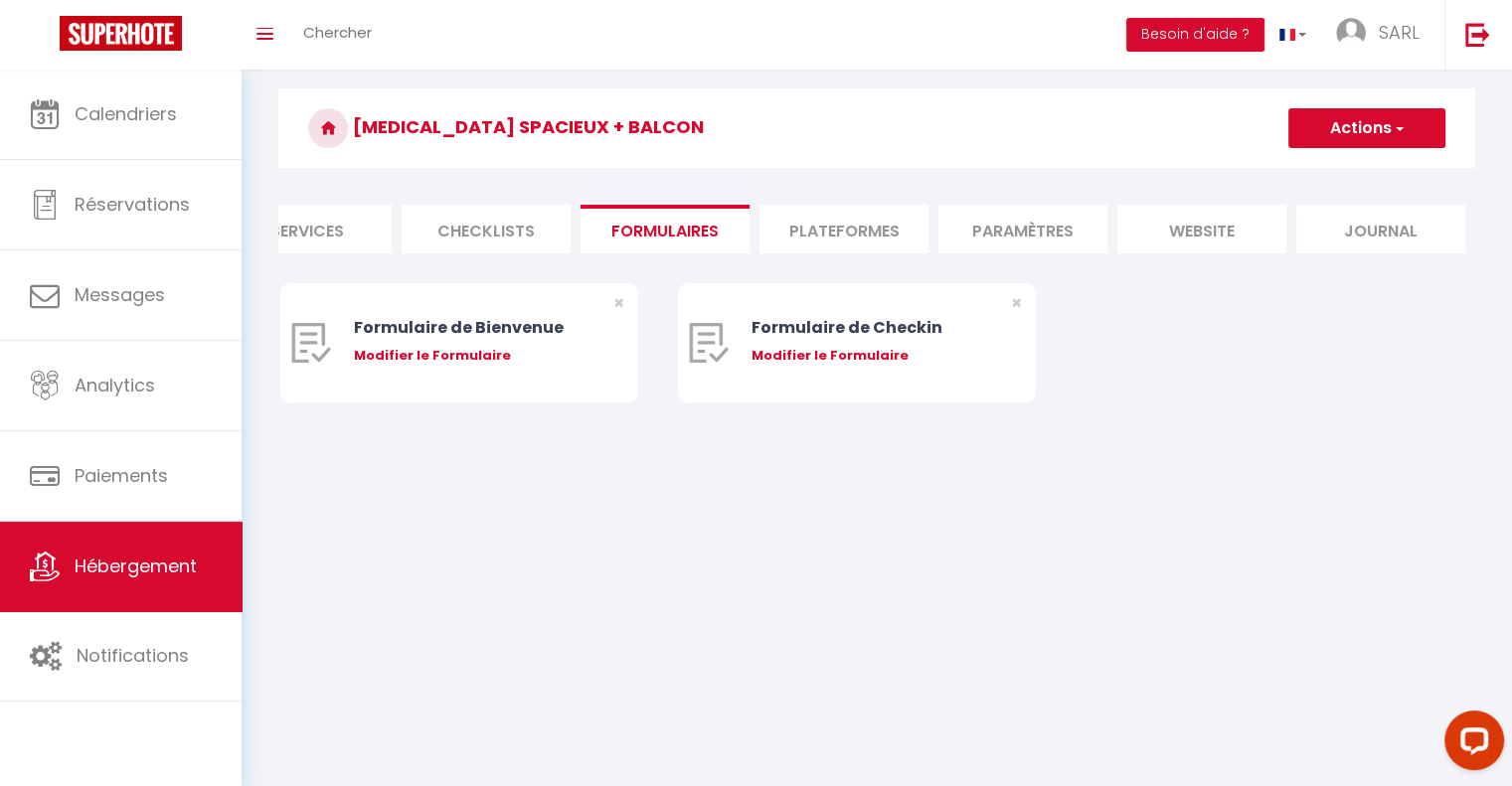 click on "Checklists" at bounding box center (486, 229) 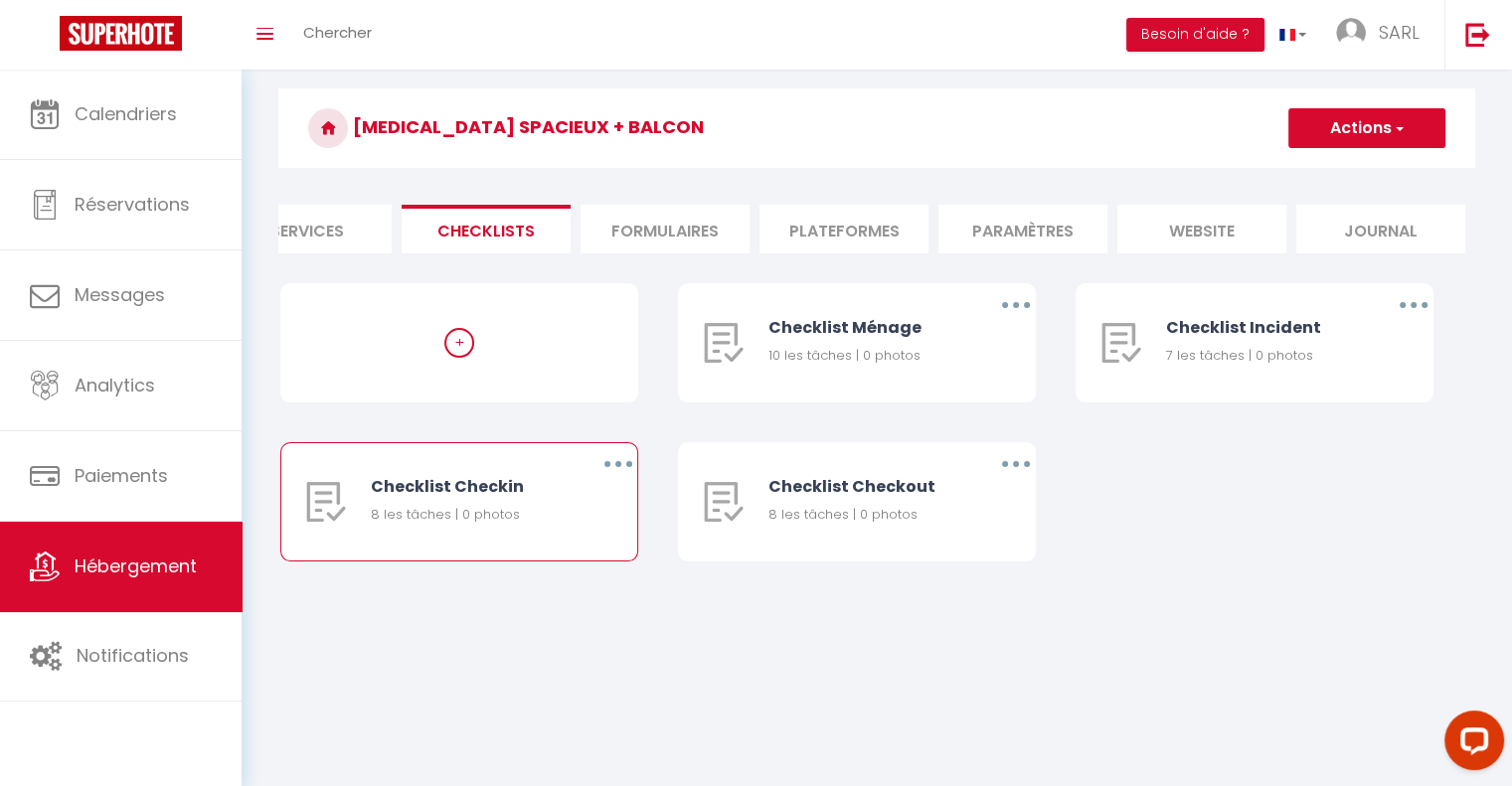 click on "Checklist Checkin
8 les tâches | 0 photos" at bounding box center [468, 502] 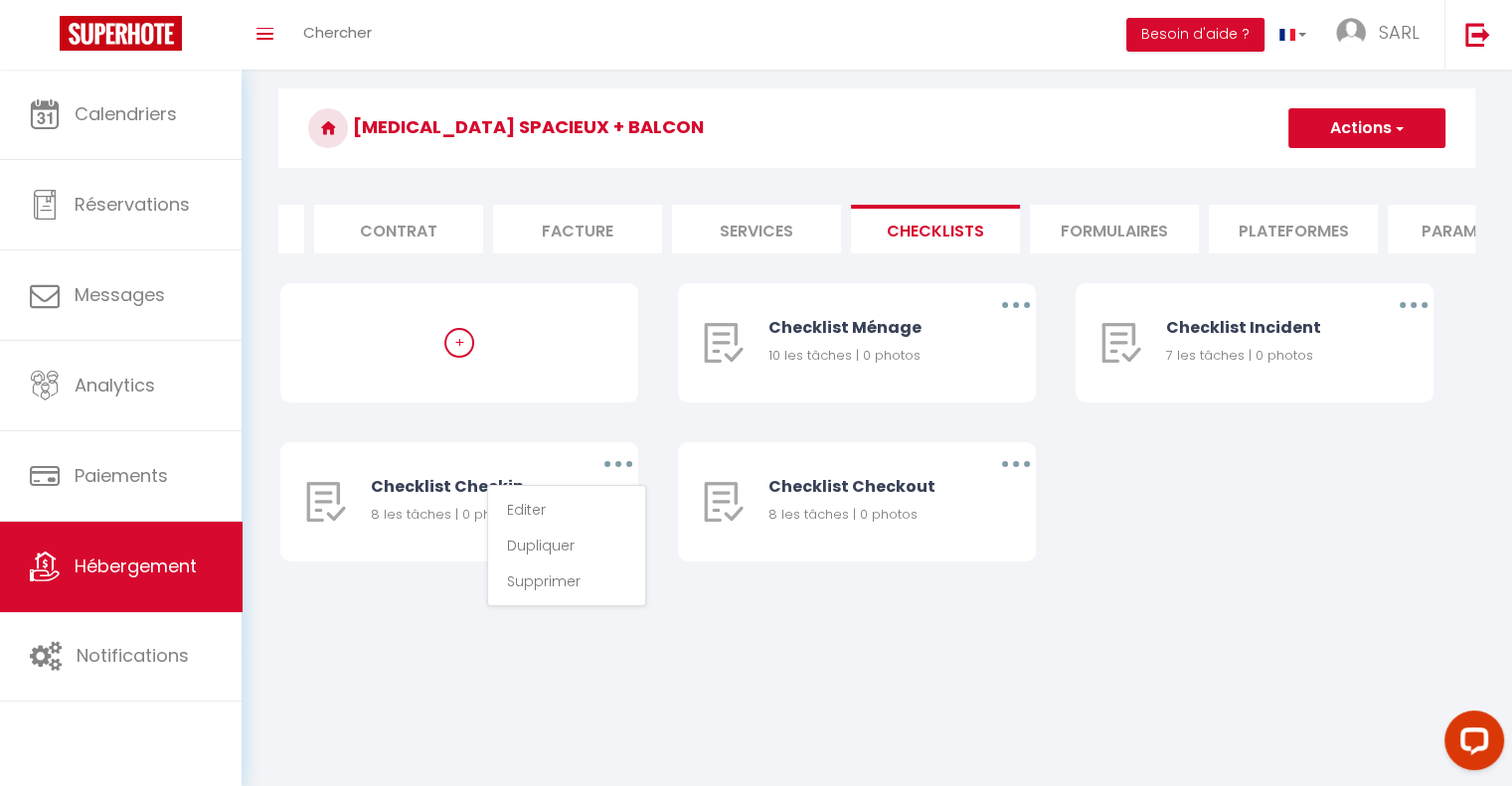 scroll, scrollTop: 0, scrollLeft: 122, axis: horizontal 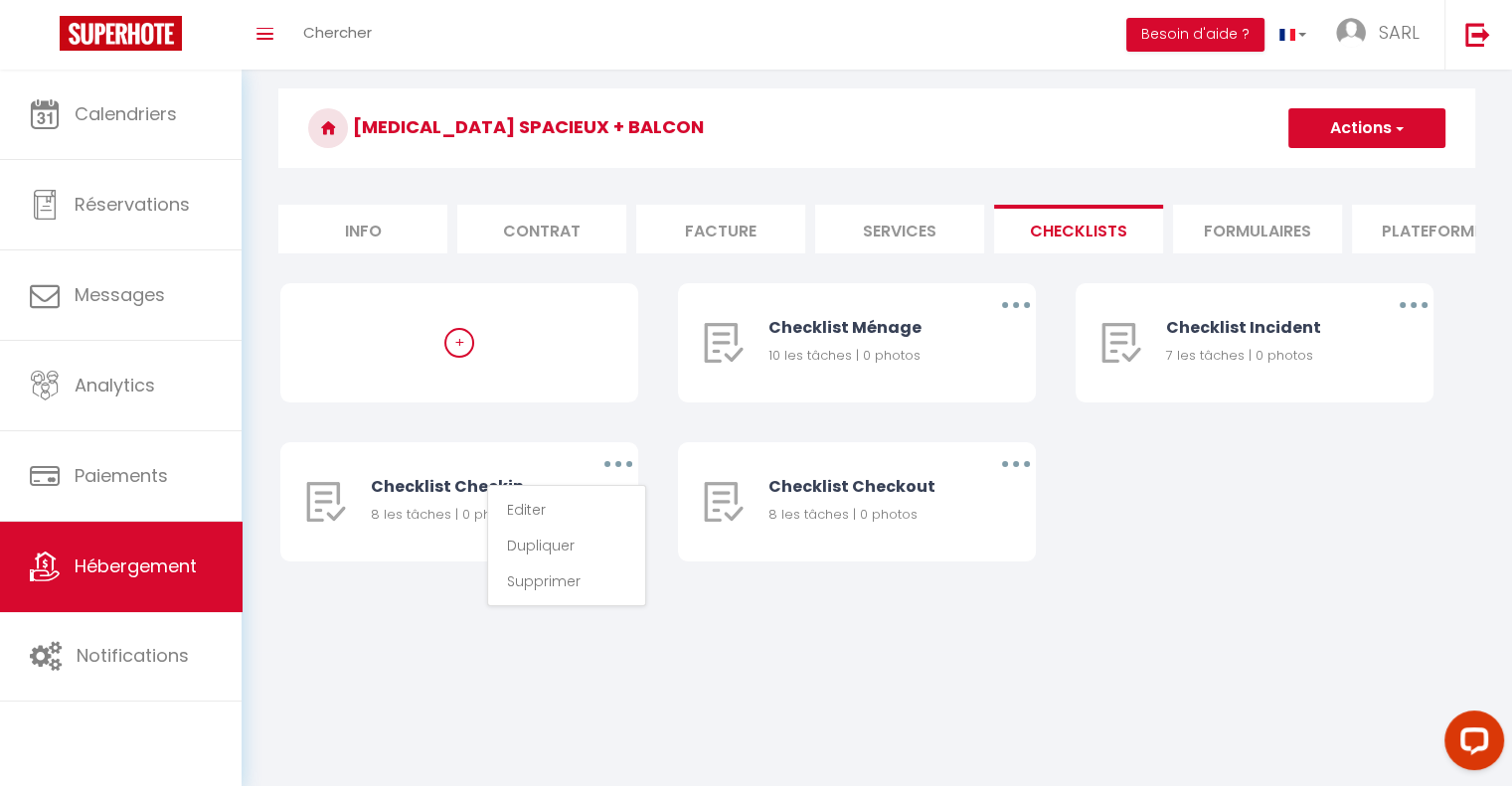 click on "Info" at bounding box center [363, 229] 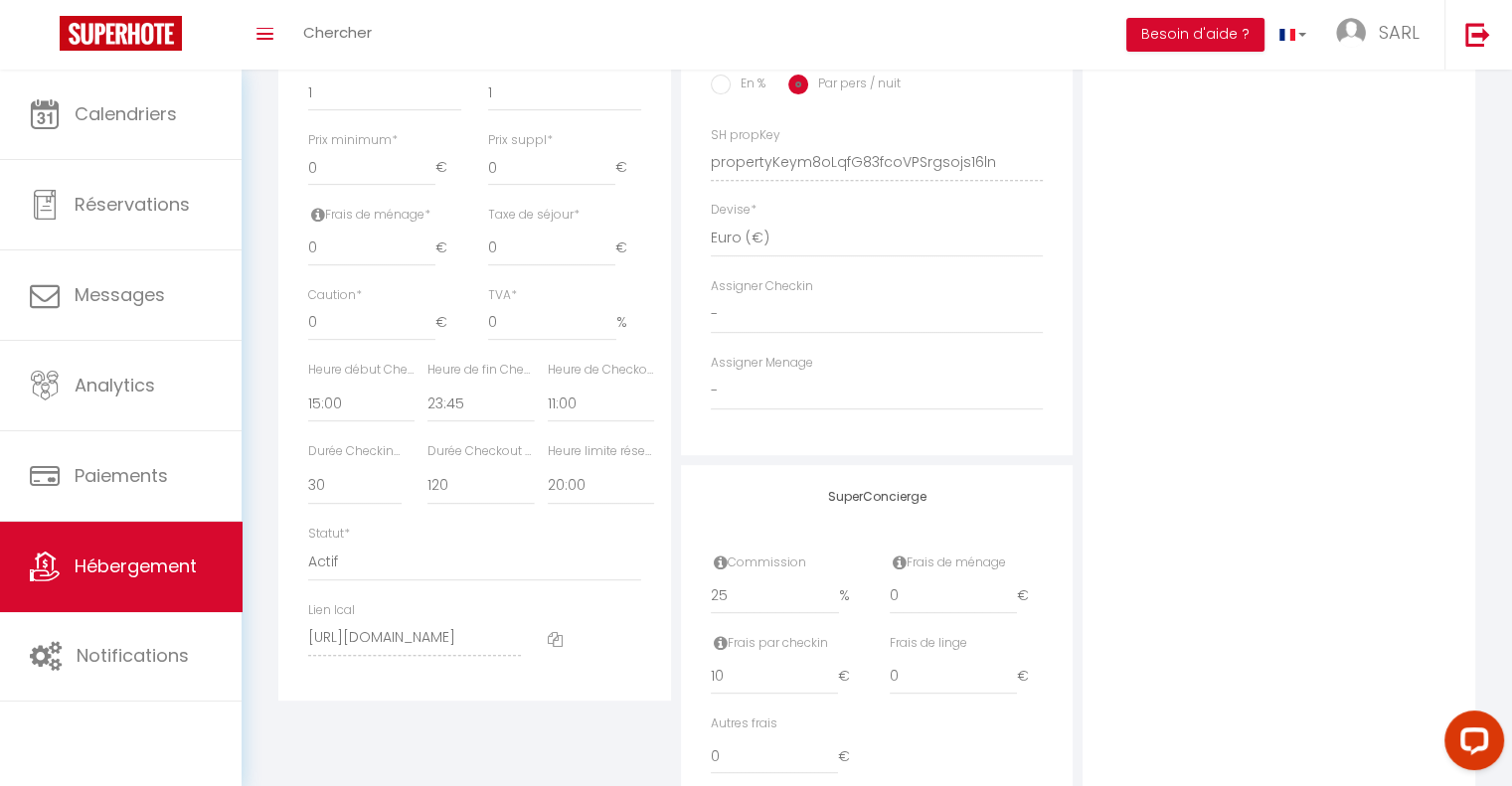 scroll, scrollTop: 939, scrollLeft: 0, axis: vertical 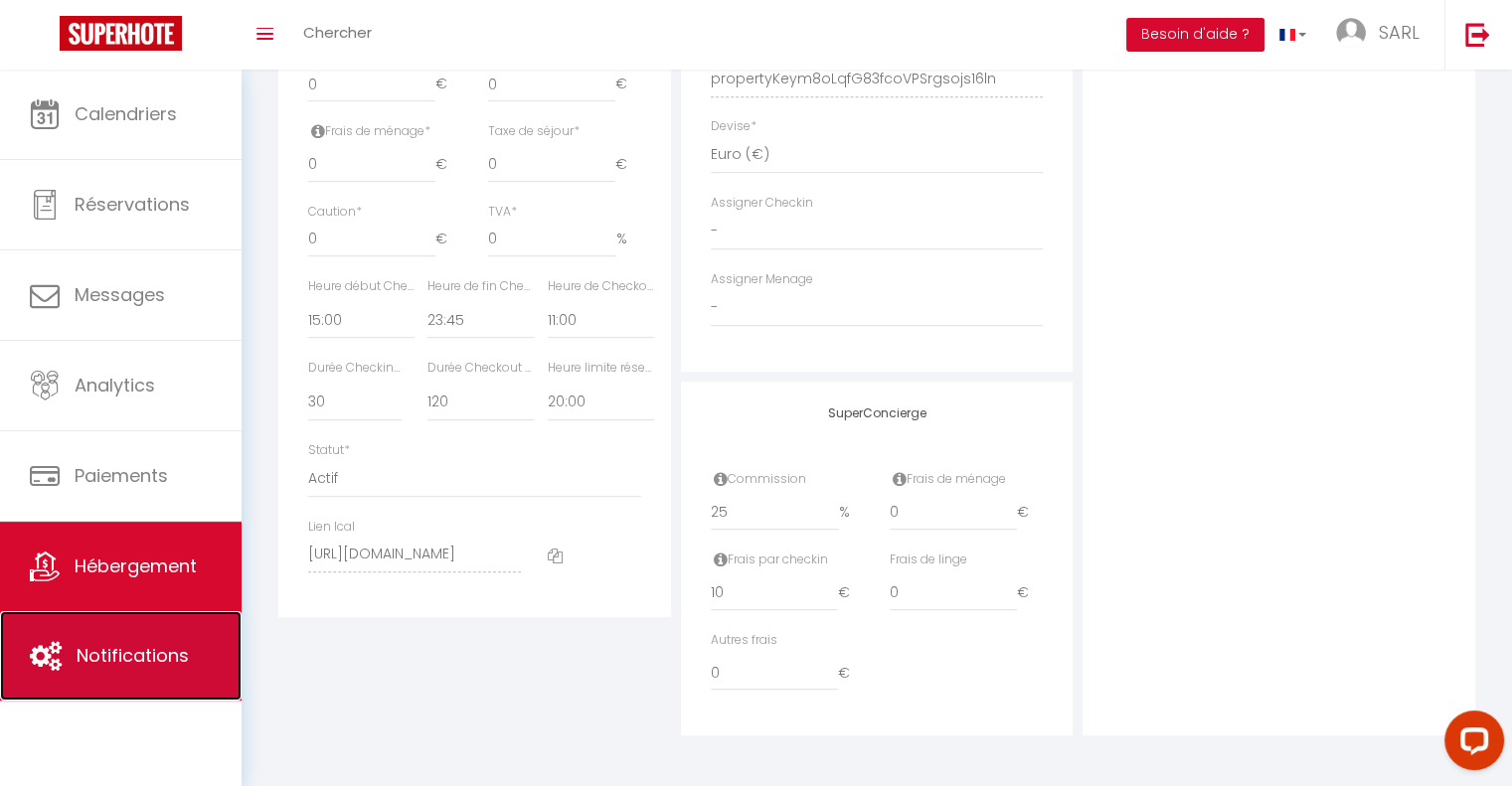 click on "Notifications" at bounding box center (132, 655) 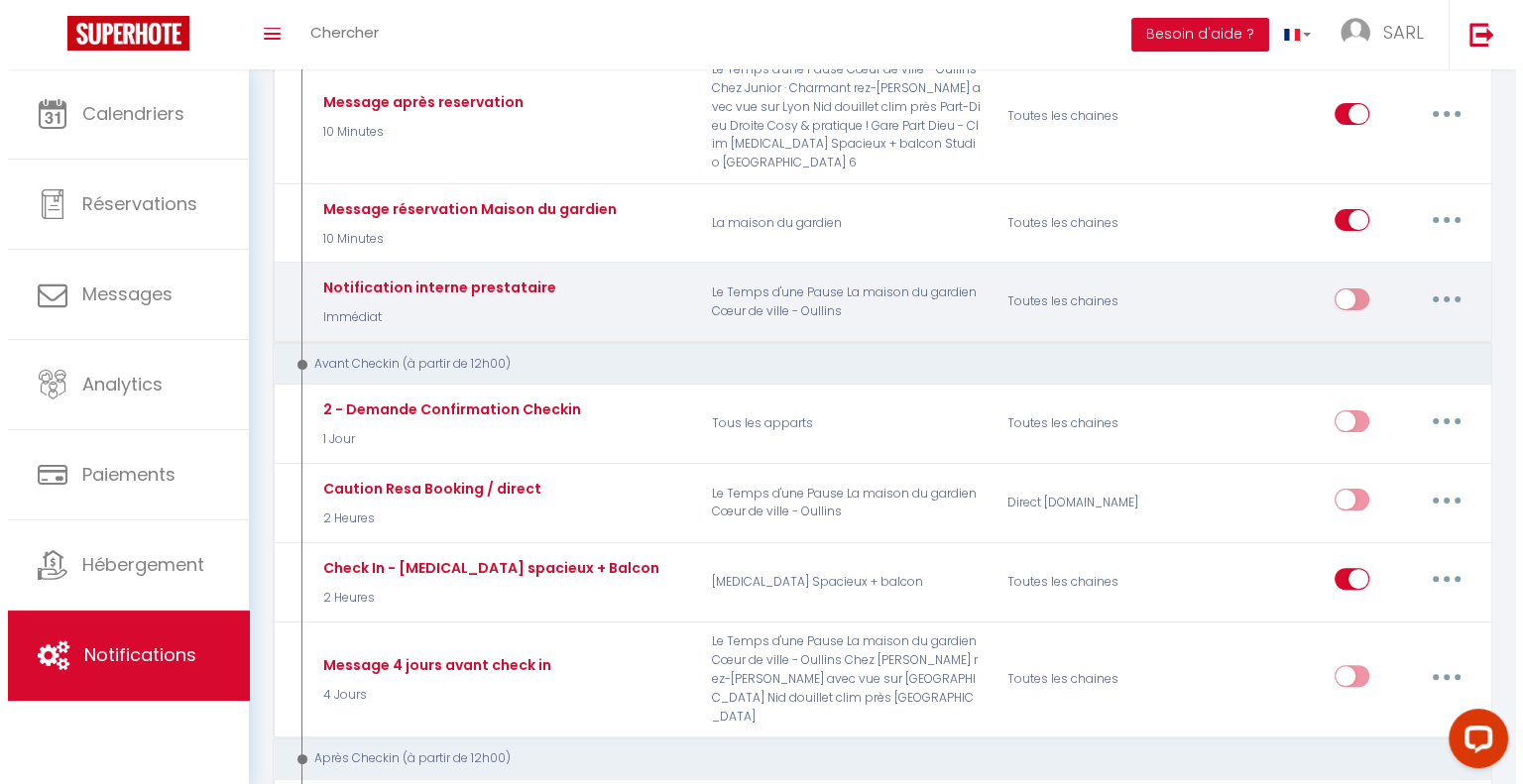 scroll, scrollTop: 419, scrollLeft: 0, axis: vertical 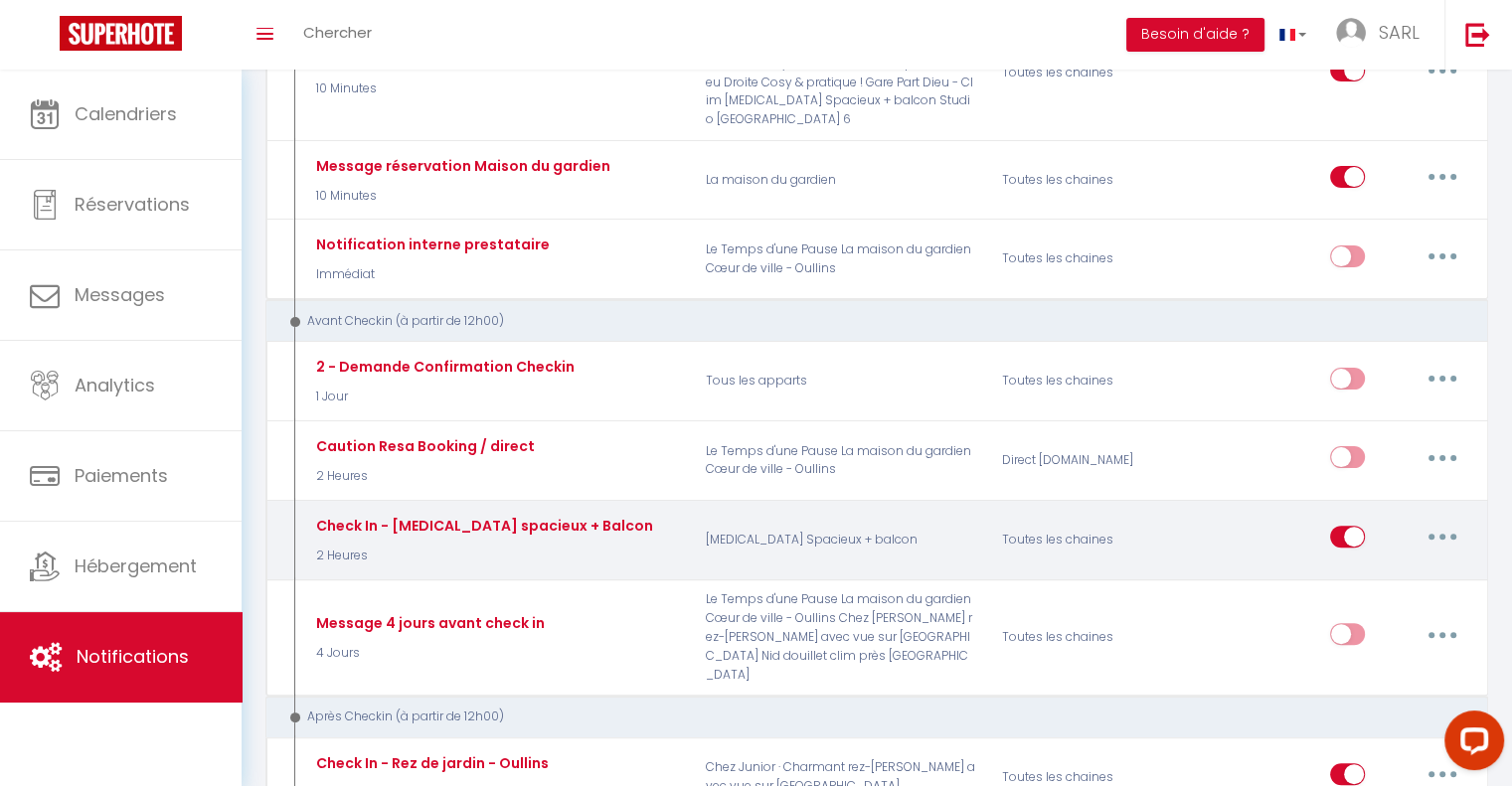 click on "Check In - [MEDICAL_DATA] spacieux + Balcon    2 Heures" at bounding box center (482, 540) 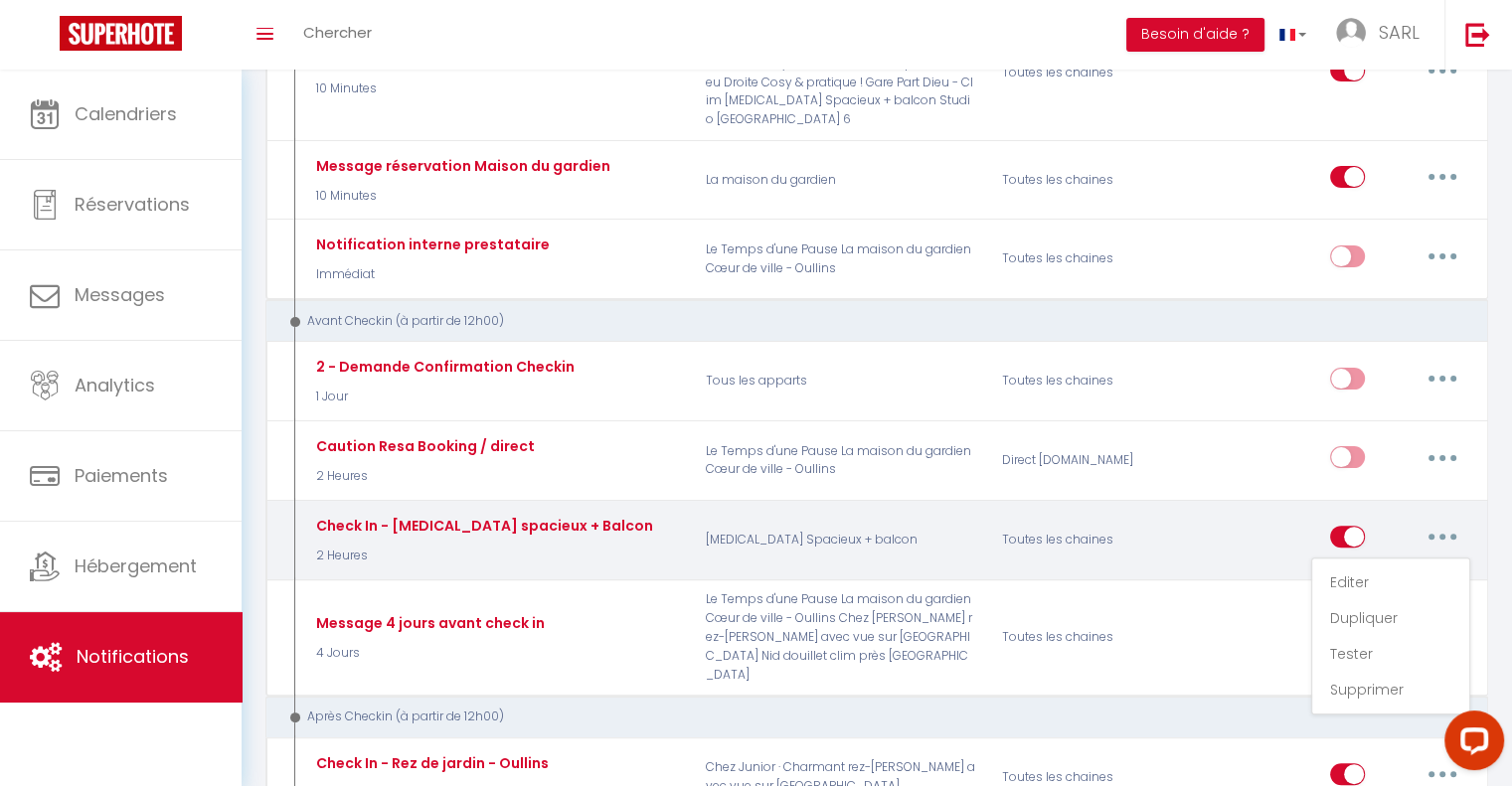 click at bounding box center [1442, 537] 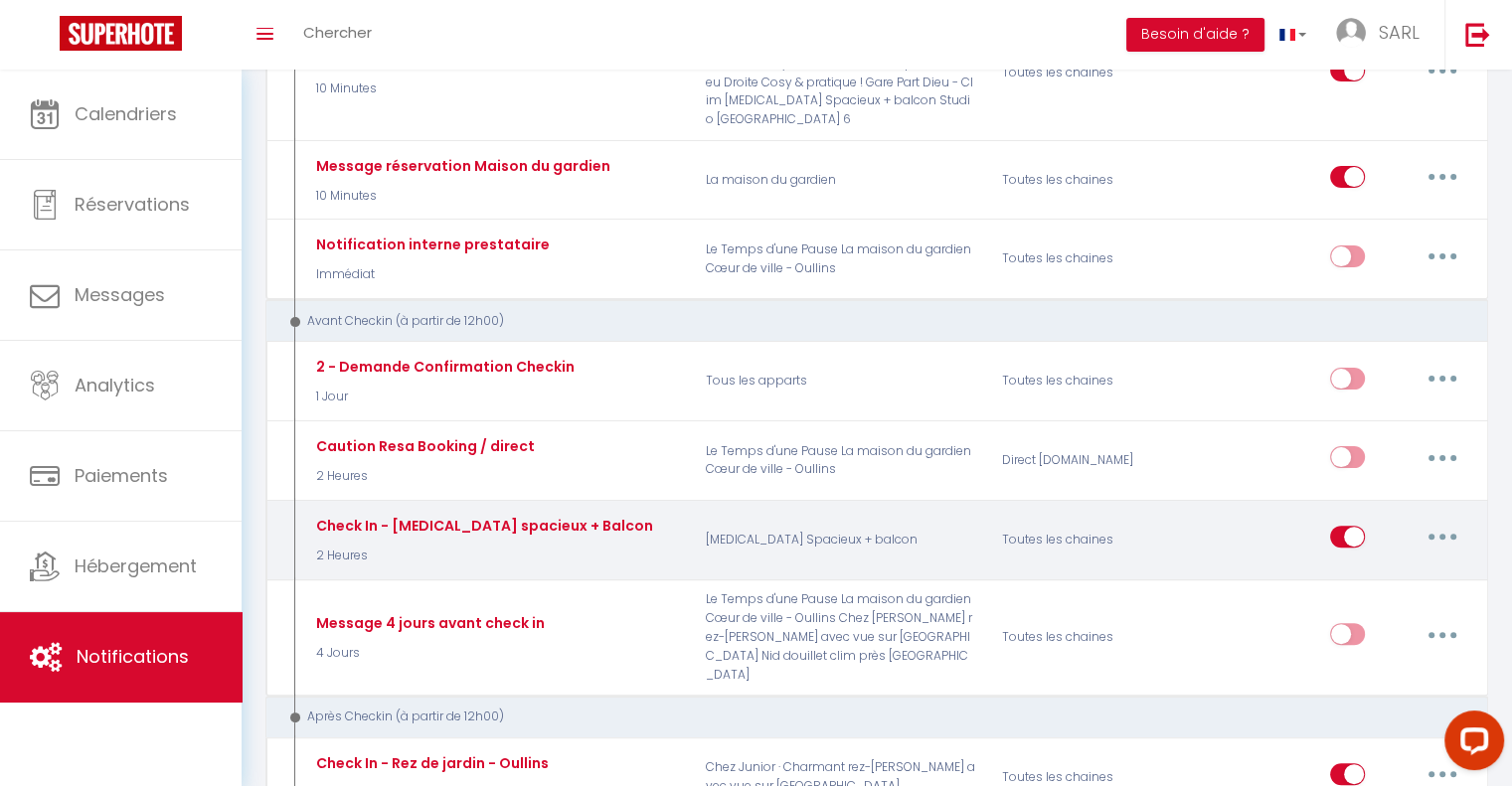 click on "Editer   Dupliquer   Tester   Supprimer" at bounding box center (1335, 540) 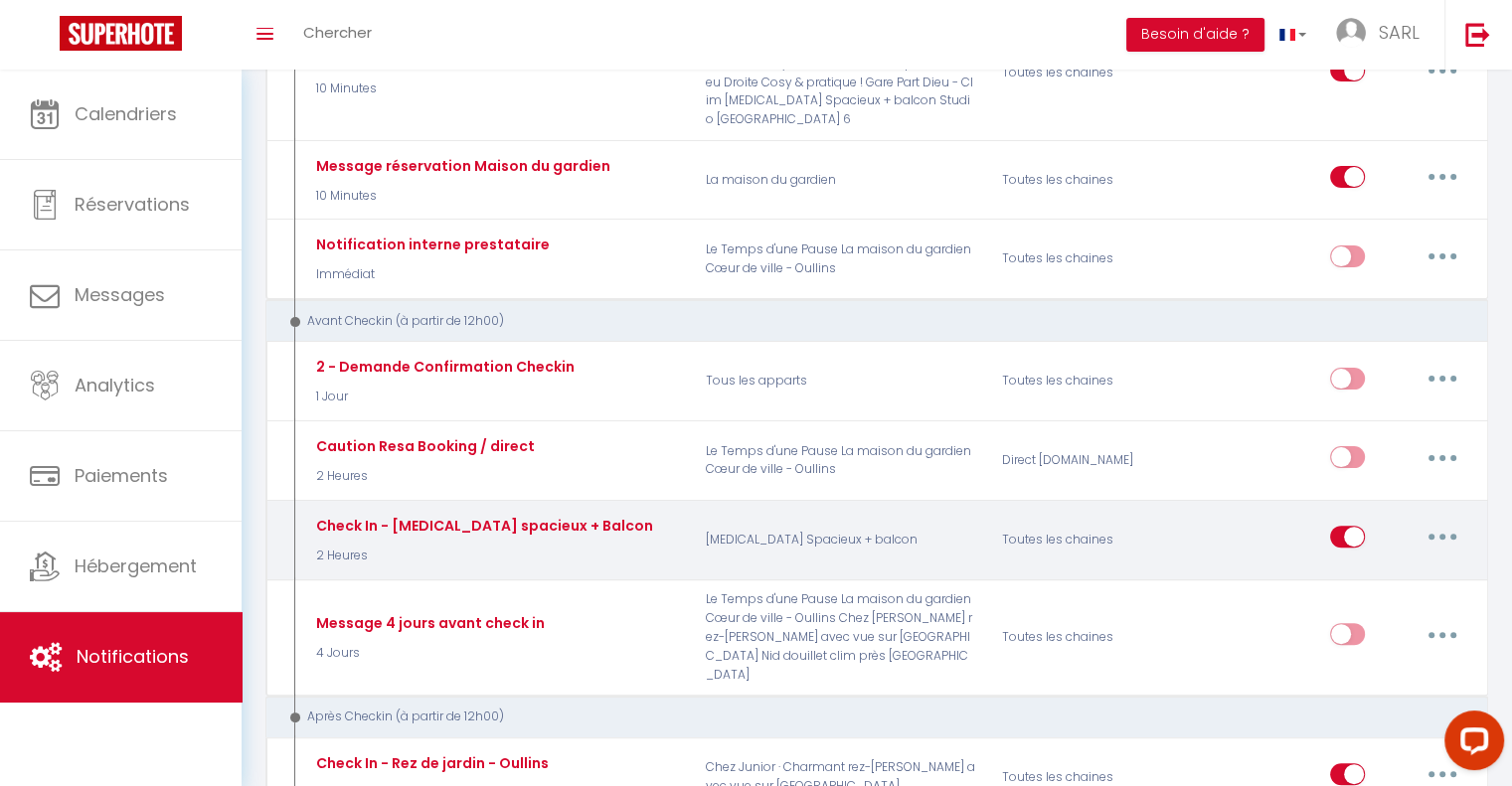 click at bounding box center (1442, 537) 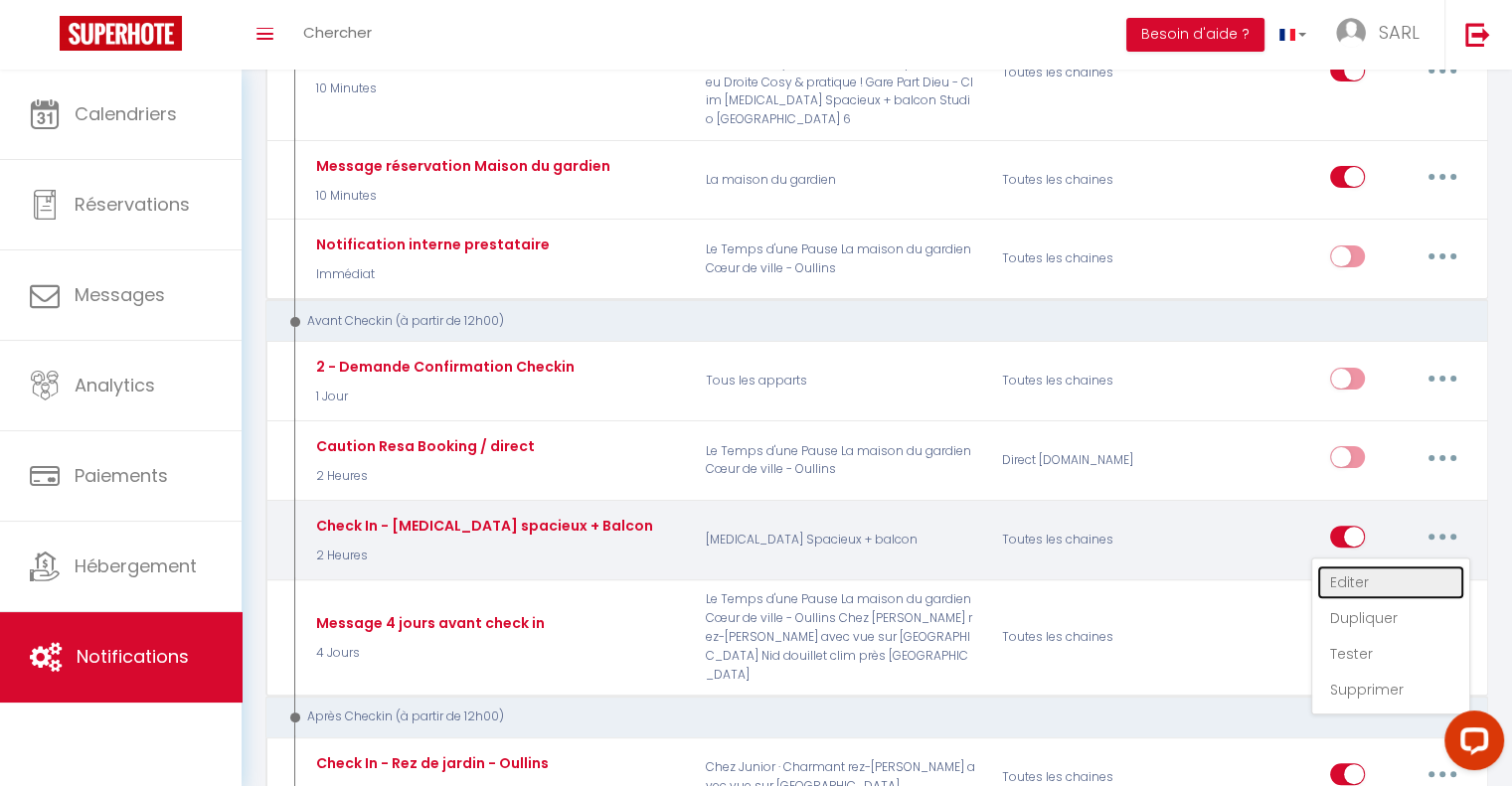 click on "Editer" at bounding box center (1391, 582) 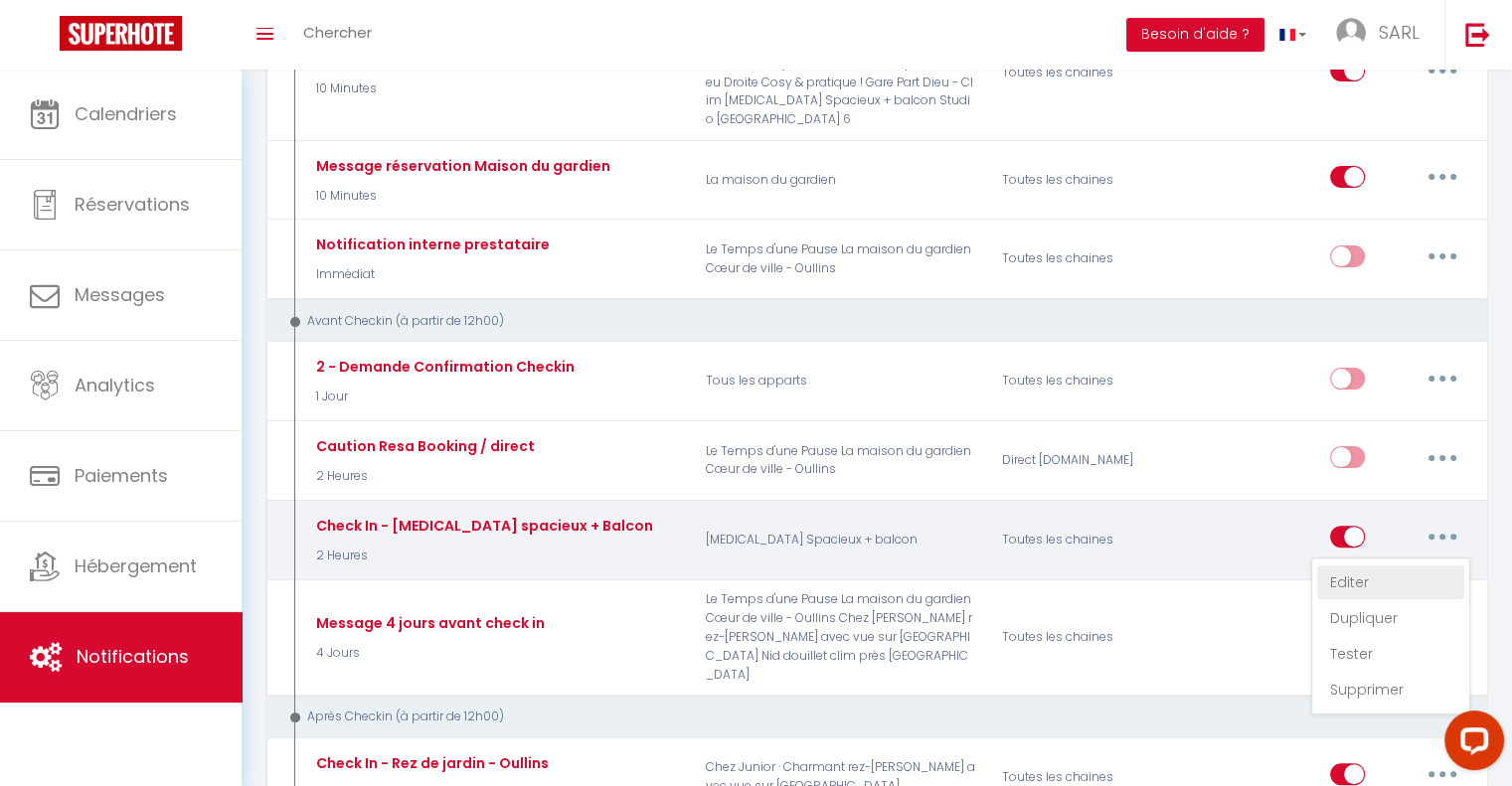 type on "Check In - [MEDICAL_DATA] spacieux + Balcon" 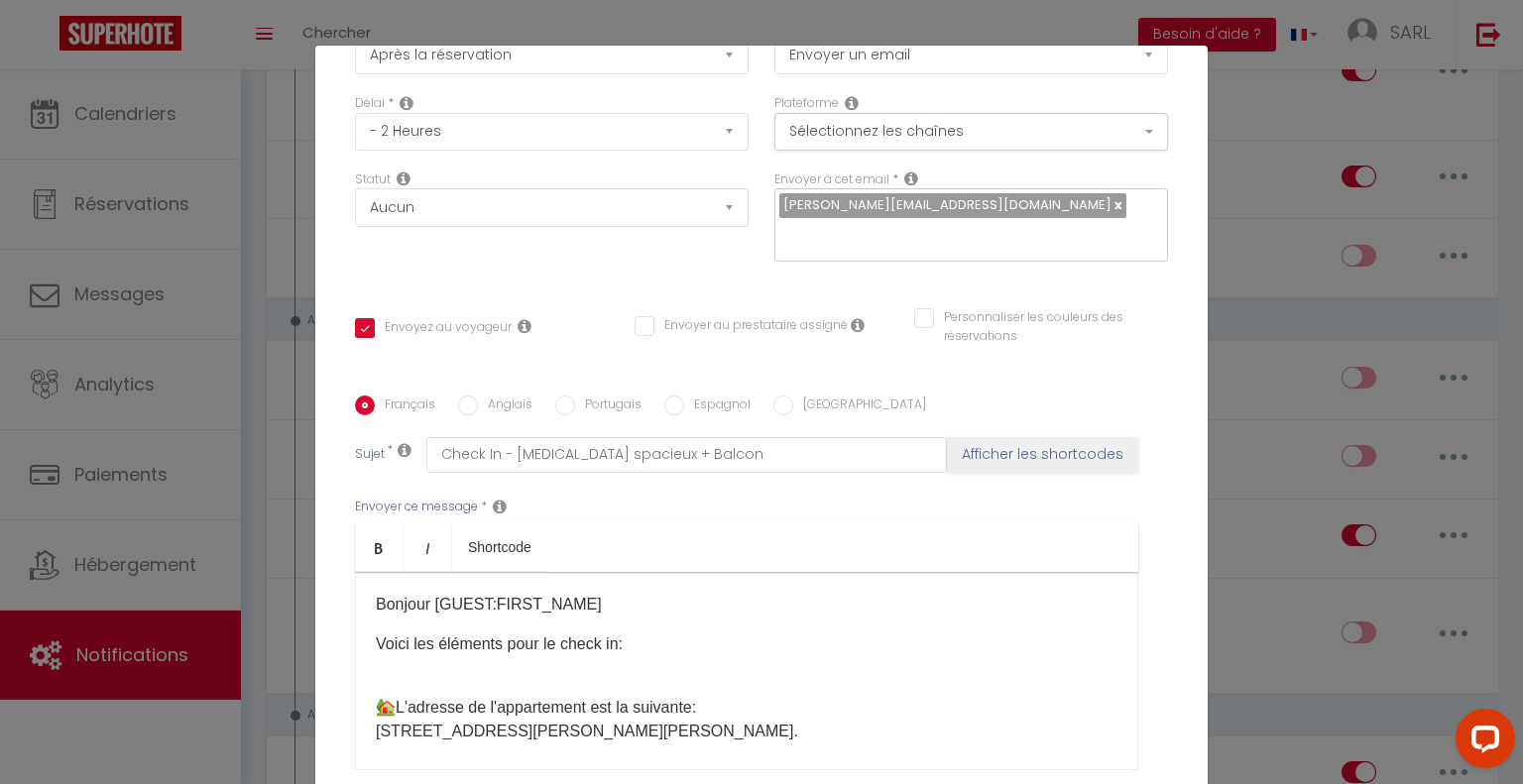 scroll, scrollTop: 270, scrollLeft: 0, axis: vertical 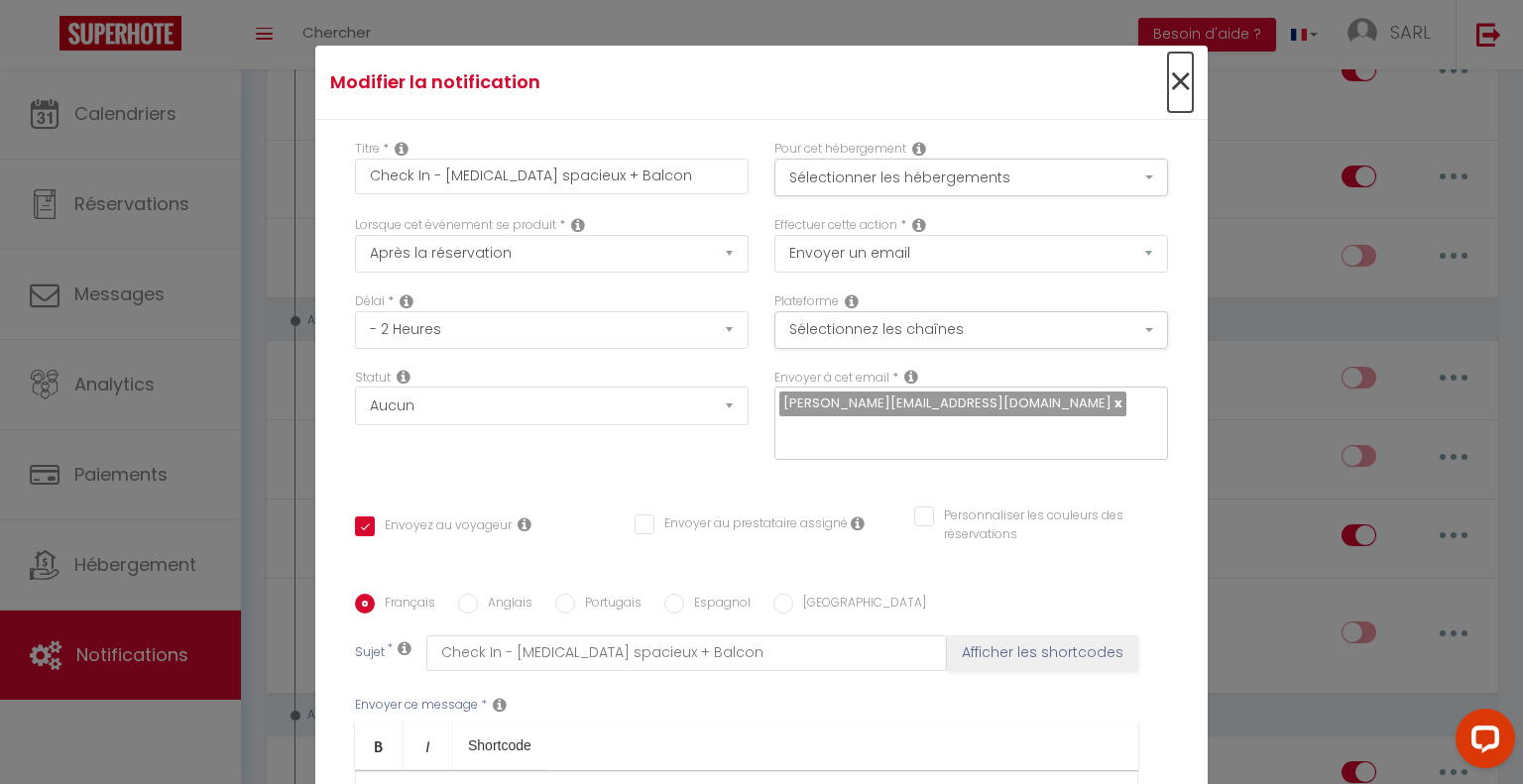 click on "×" at bounding box center [1180, 82] 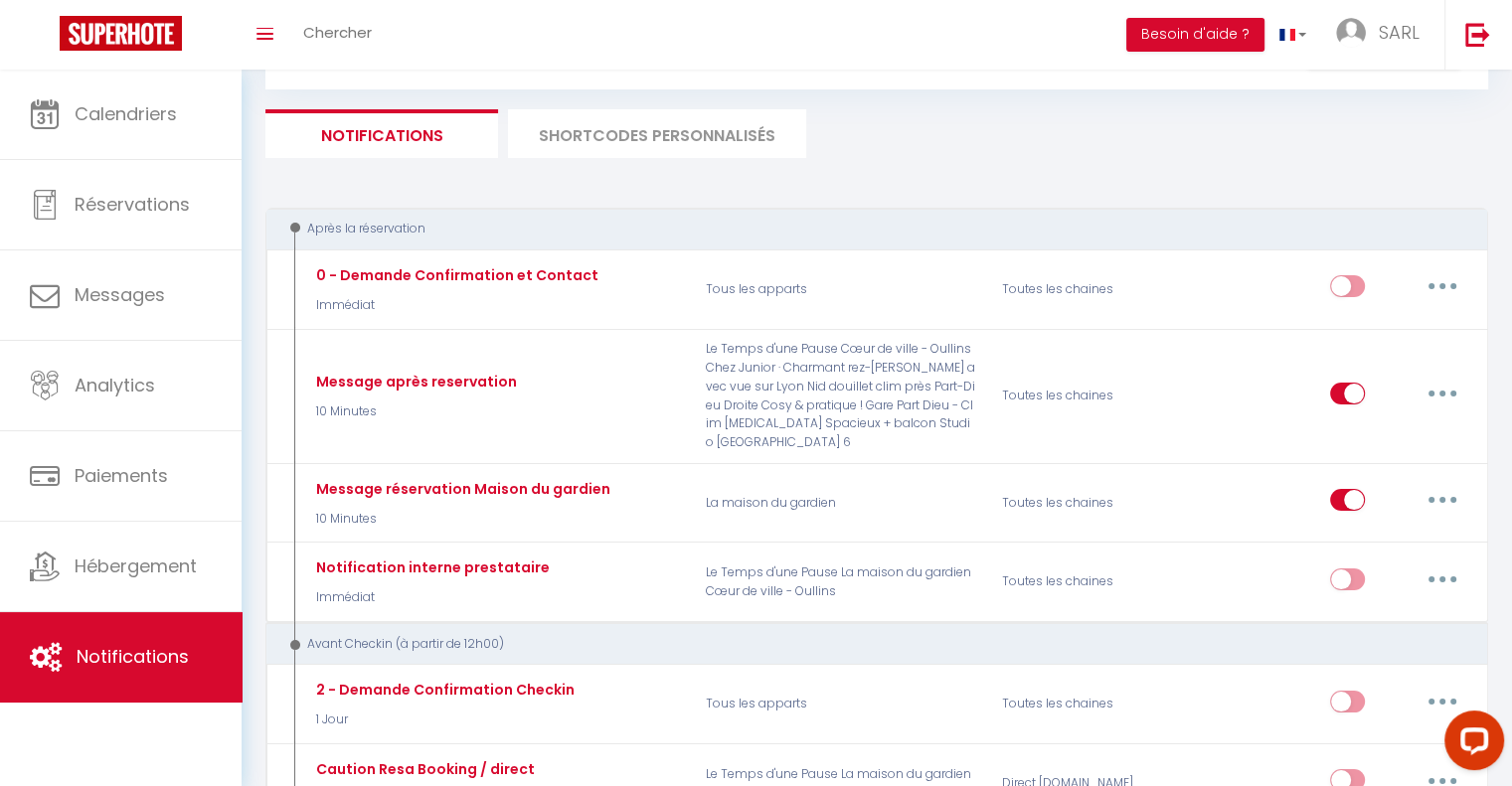 scroll, scrollTop: 0, scrollLeft: 0, axis: both 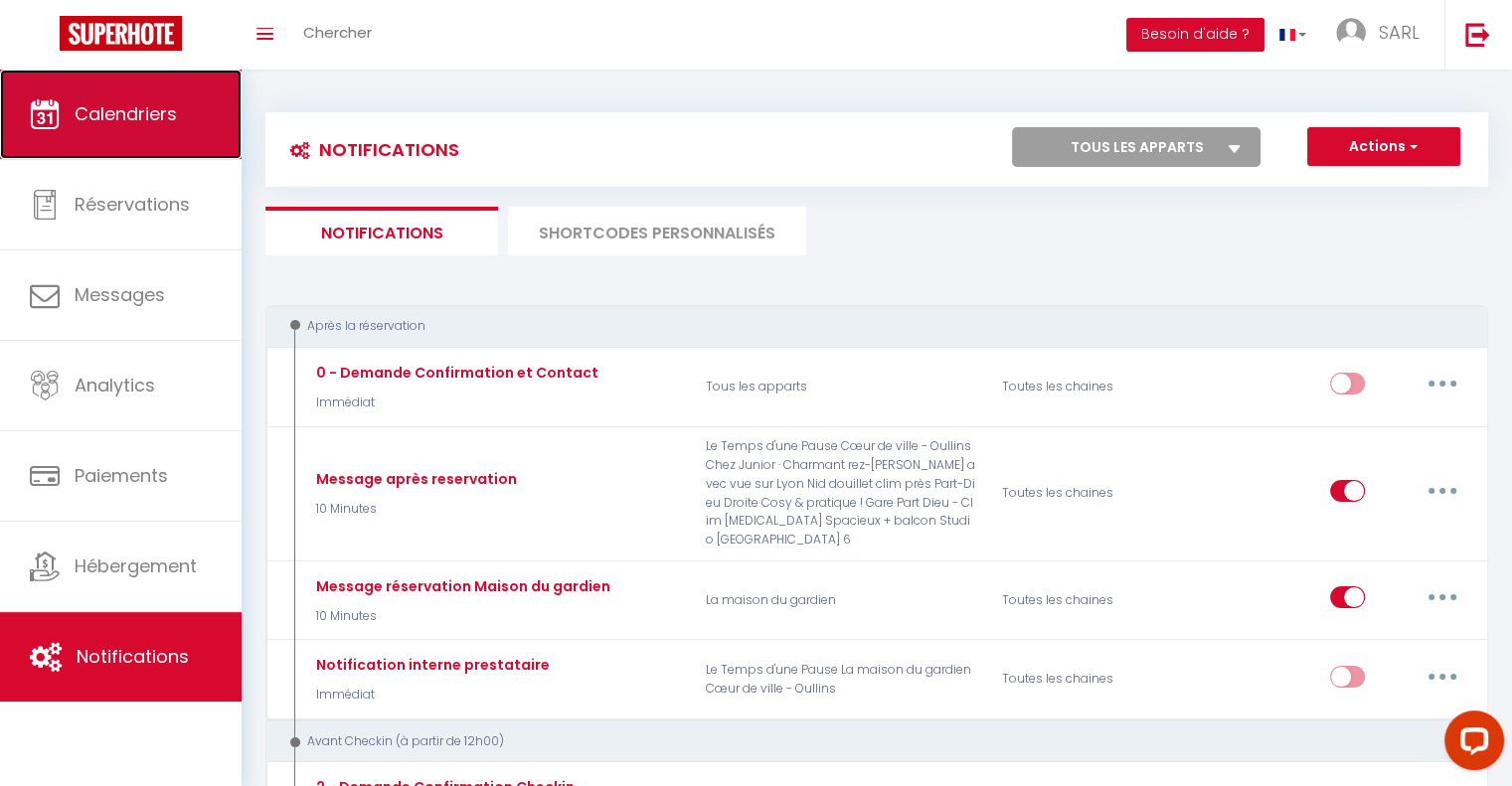 click on "Calendriers" at bounding box center (120, 114) 